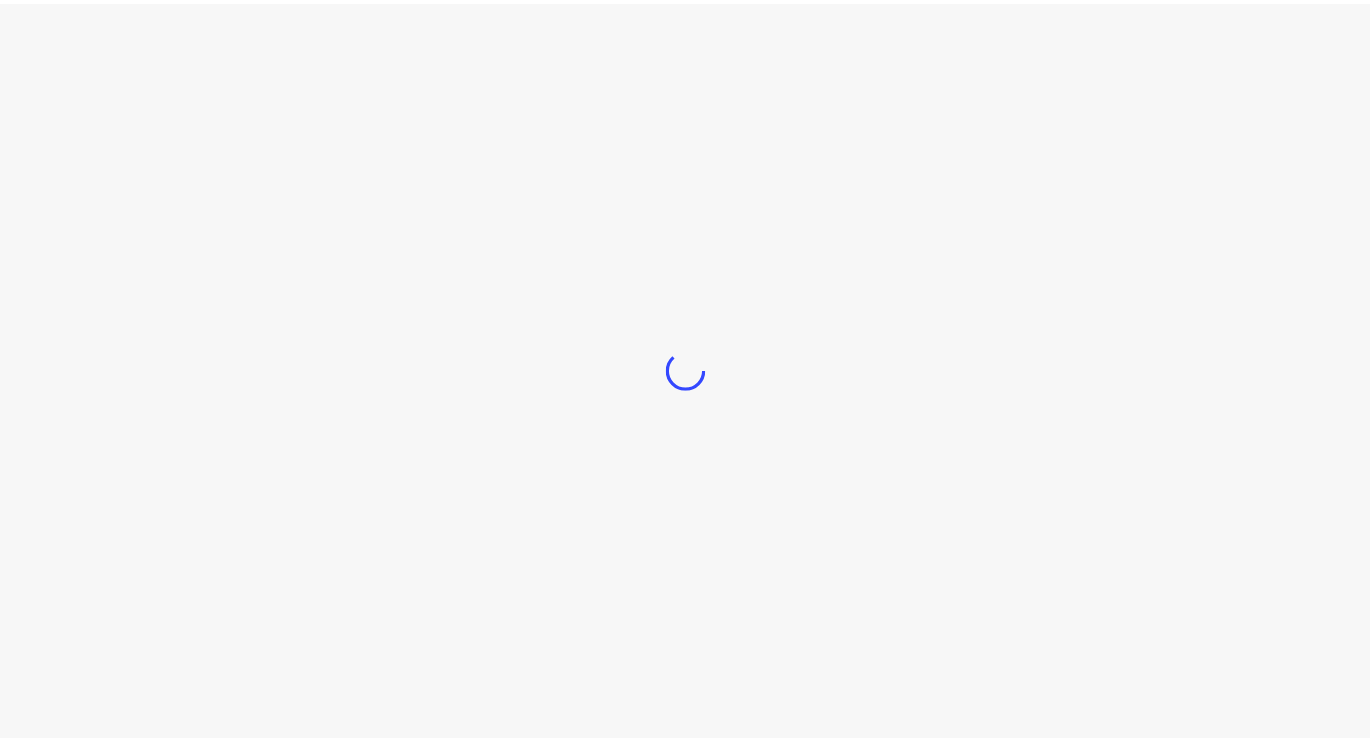 scroll, scrollTop: 0, scrollLeft: 0, axis: both 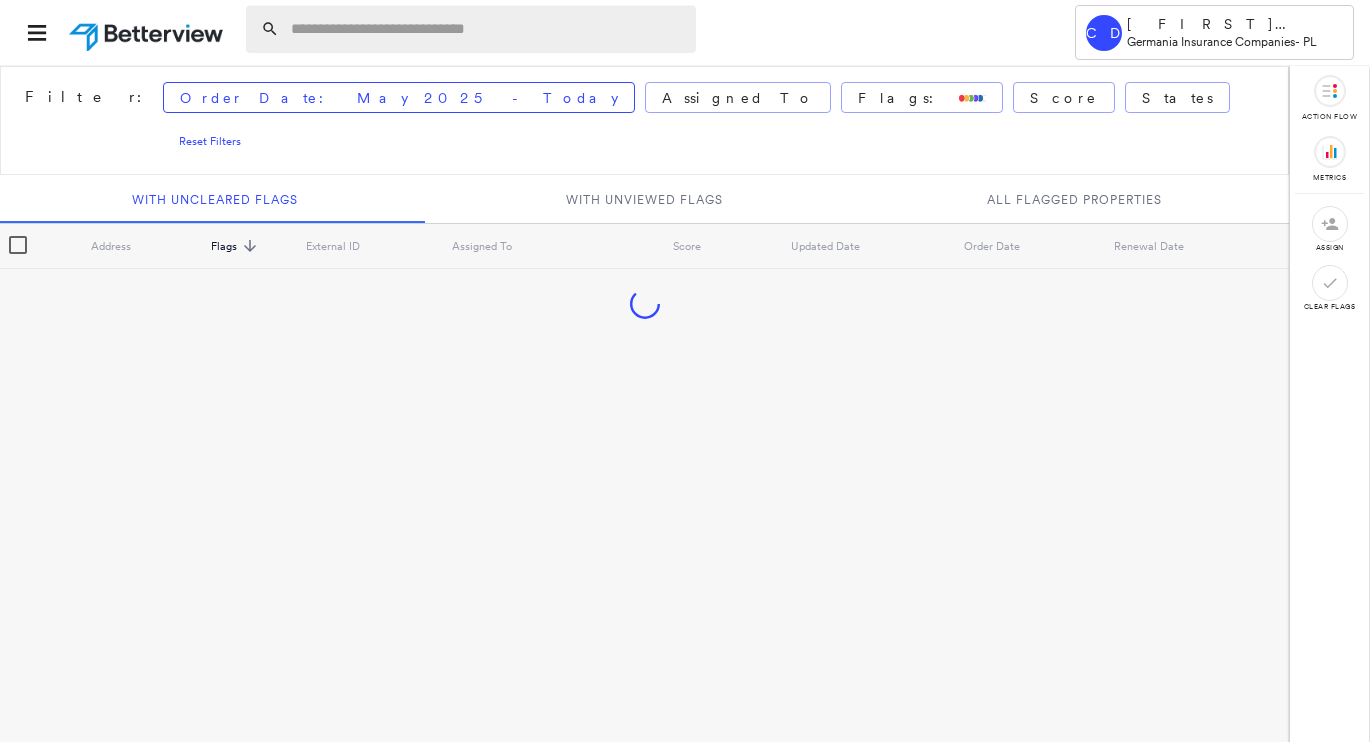 click at bounding box center (487, 29) 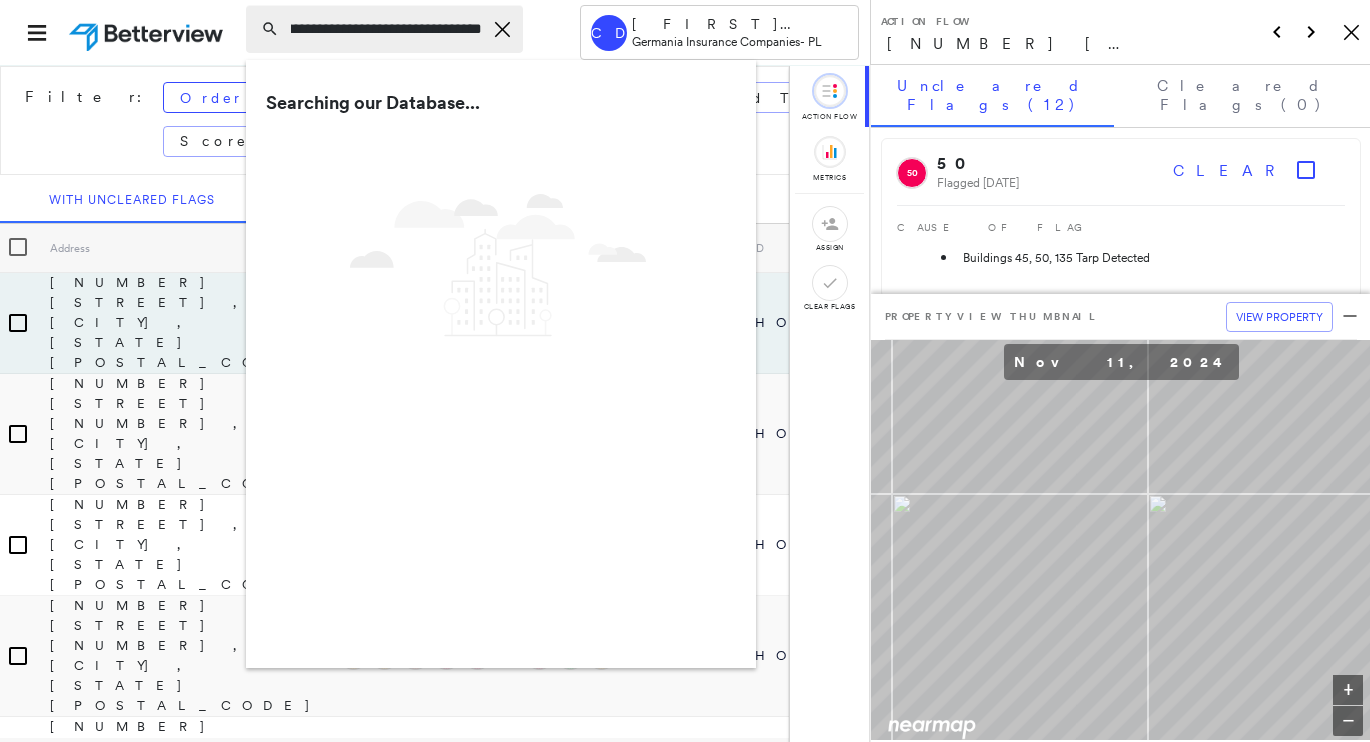 scroll, scrollTop: 0, scrollLeft: 64, axis: horizontal 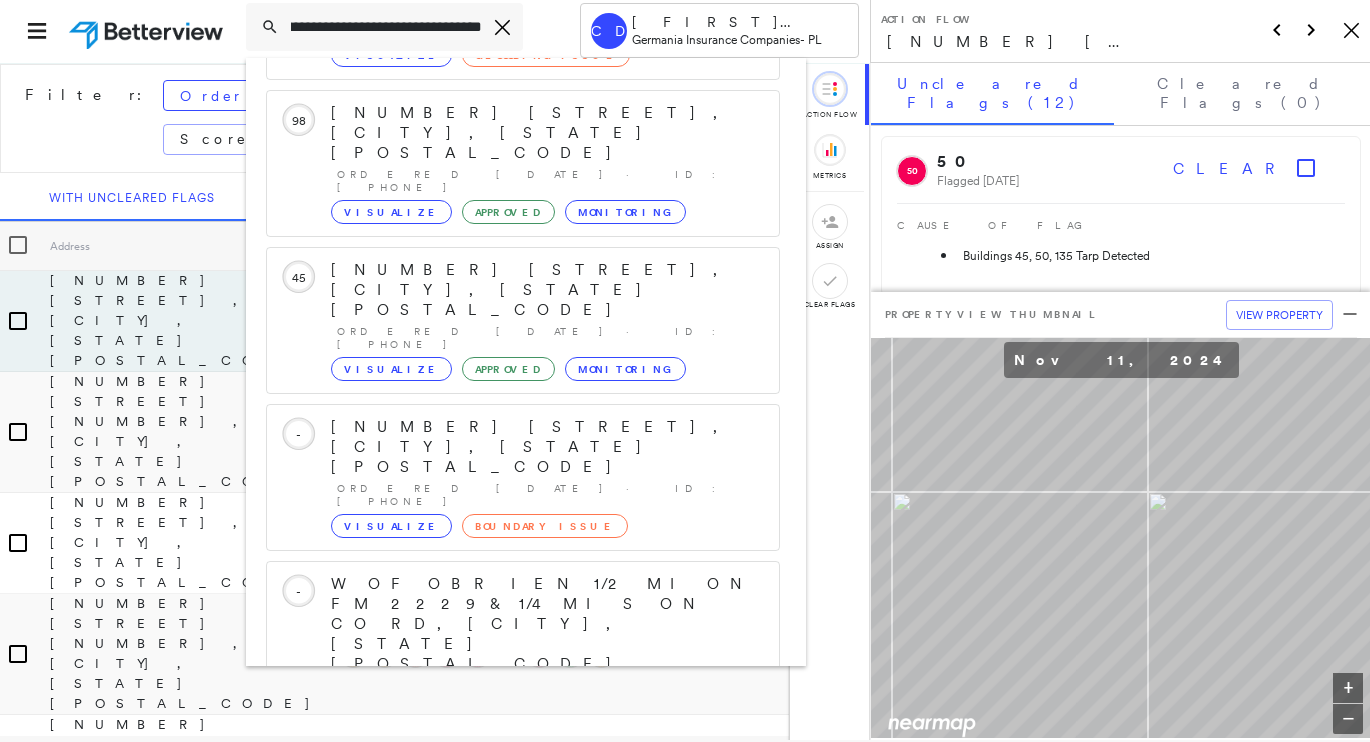 type on "**********" 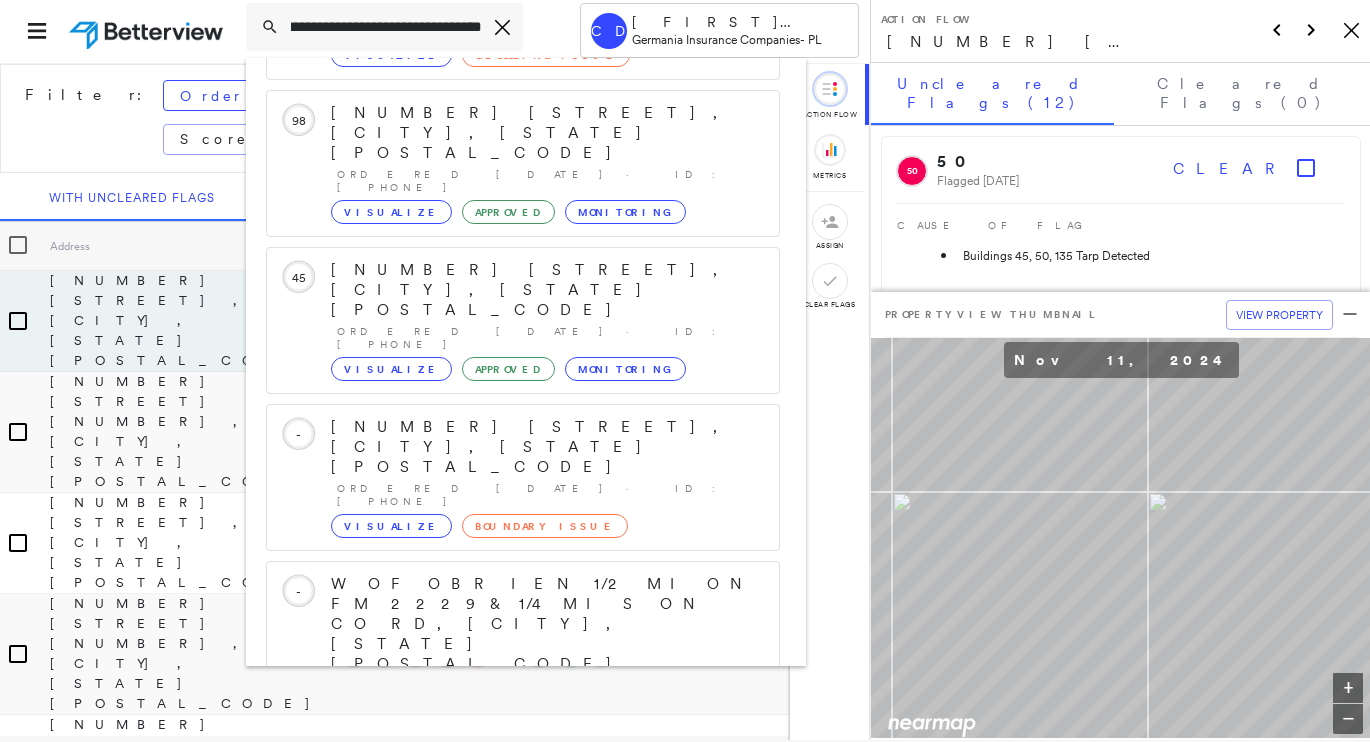 scroll, scrollTop: 0, scrollLeft: 0, axis: both 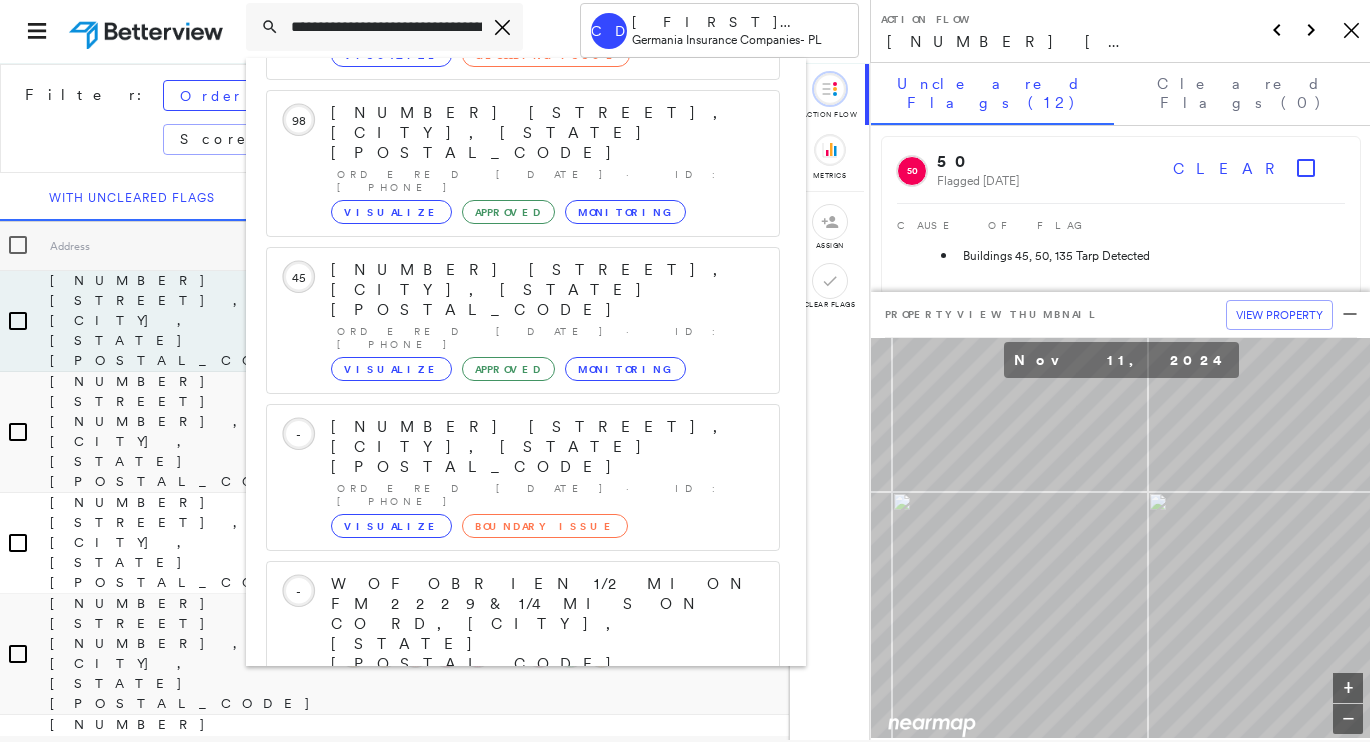 click 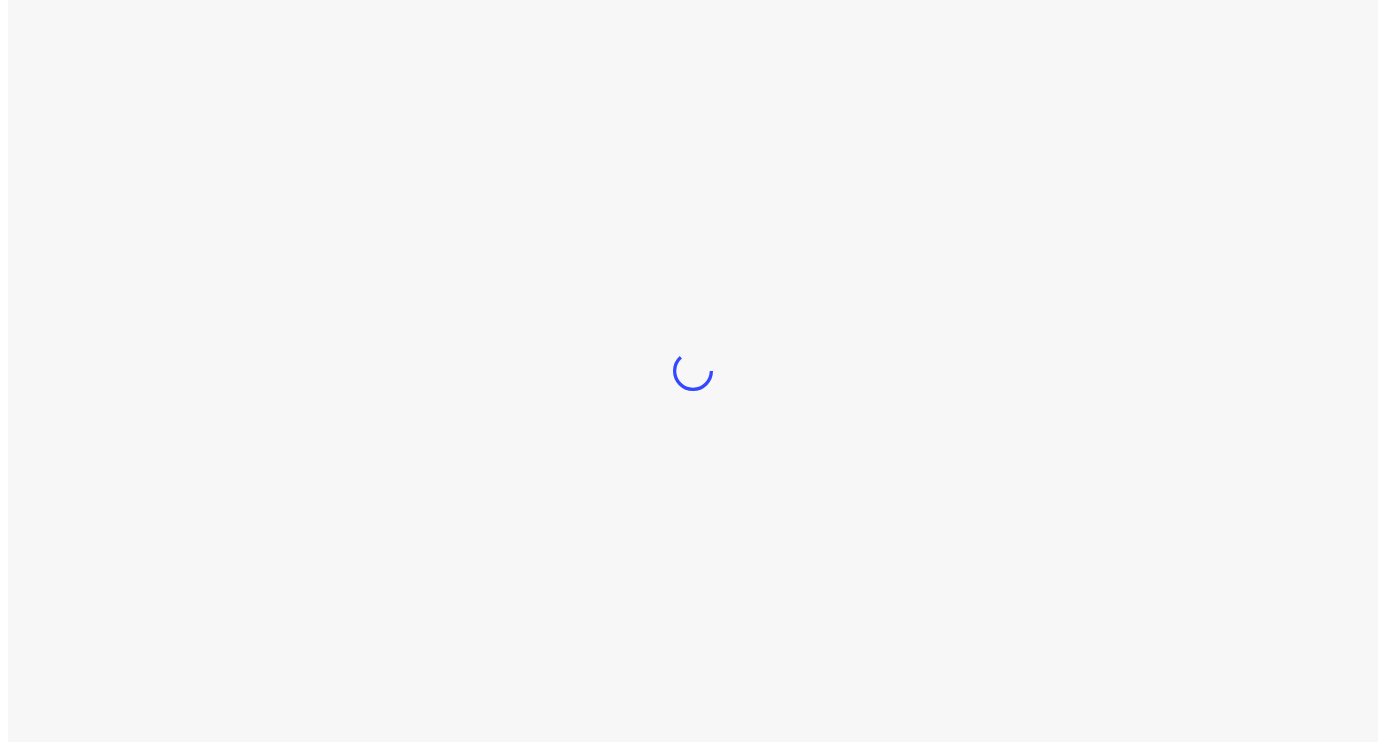 scroll, scrollTop: 0, scrollLeft: 0, axis: both 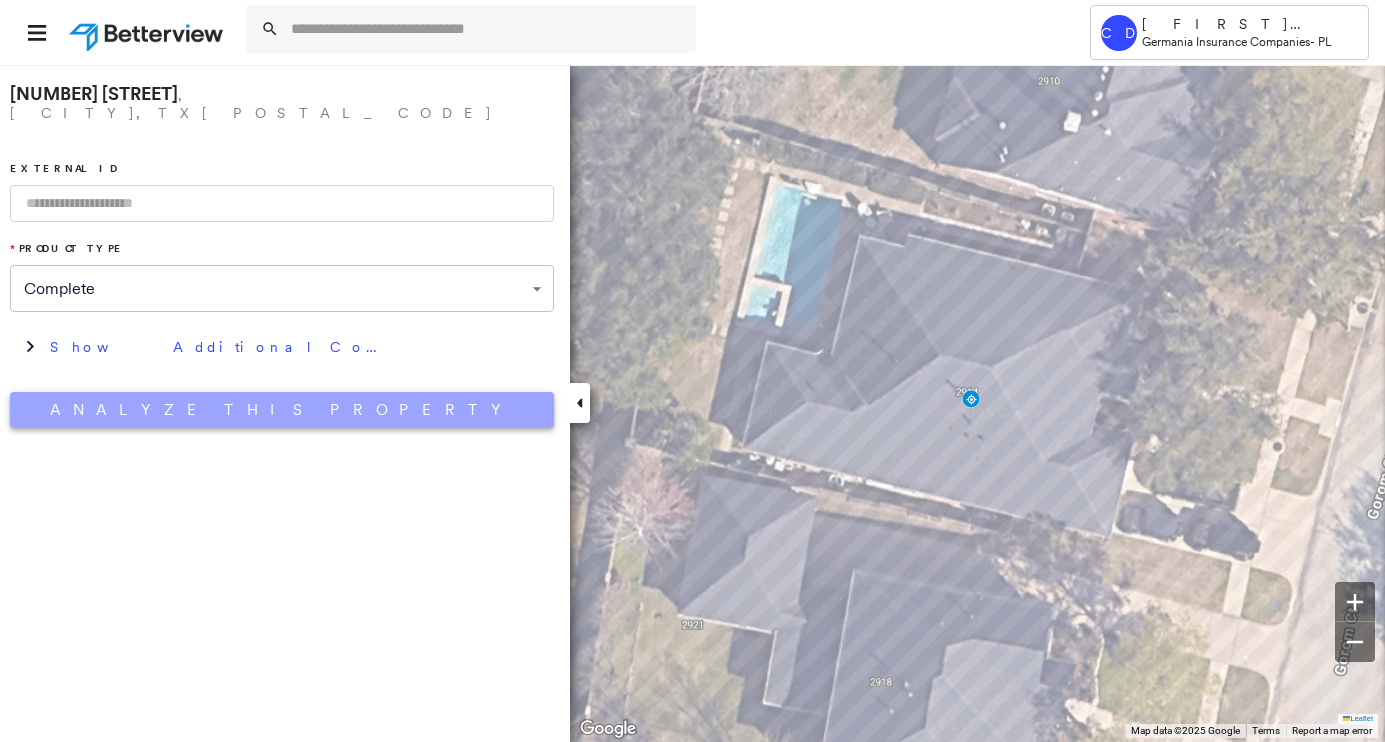 click on "Analyze This Property" at bounding box center [282, 410] 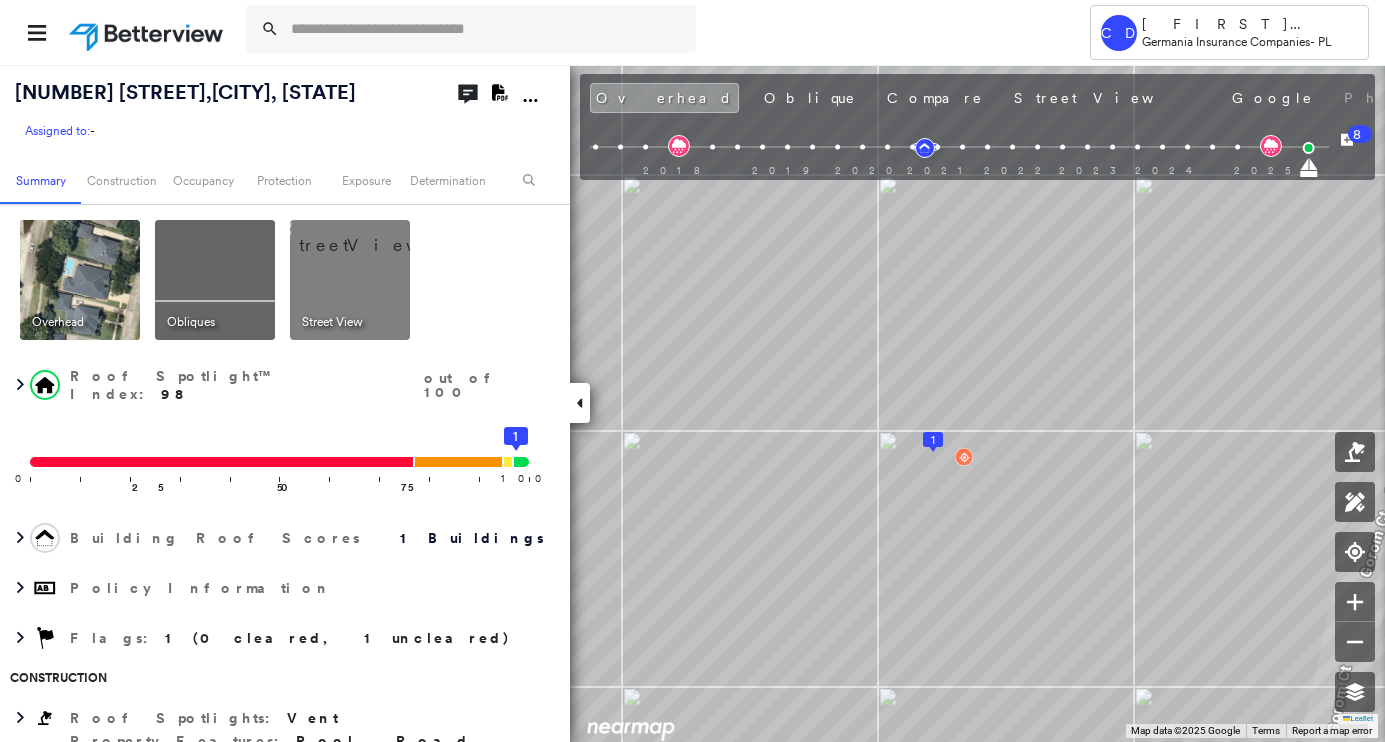 drag, startPoint x: 218, startPoint y: 264, endPoint x: 413, endPoint y: 261, distance: 195.02307 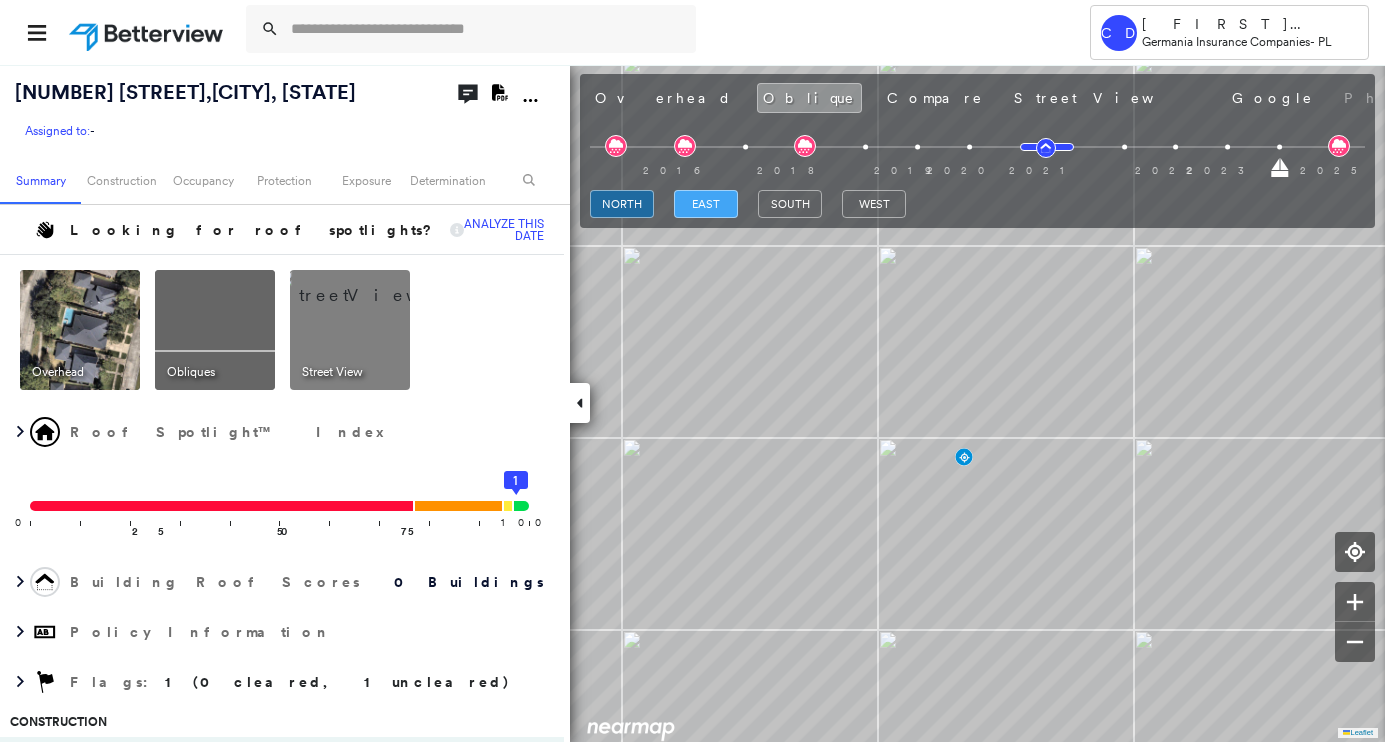 click on "east" at bounding box center (706, 204) 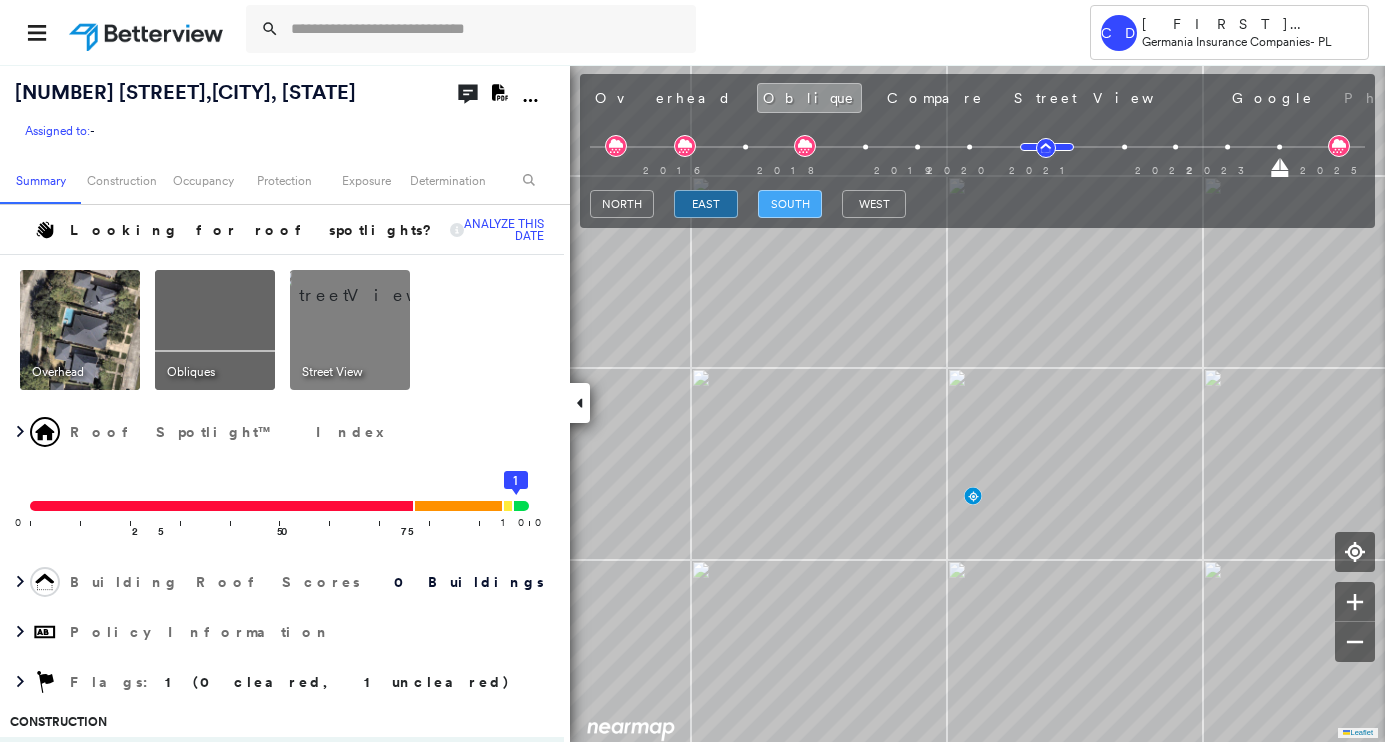 click on "south" at bounding box center (790, 204) 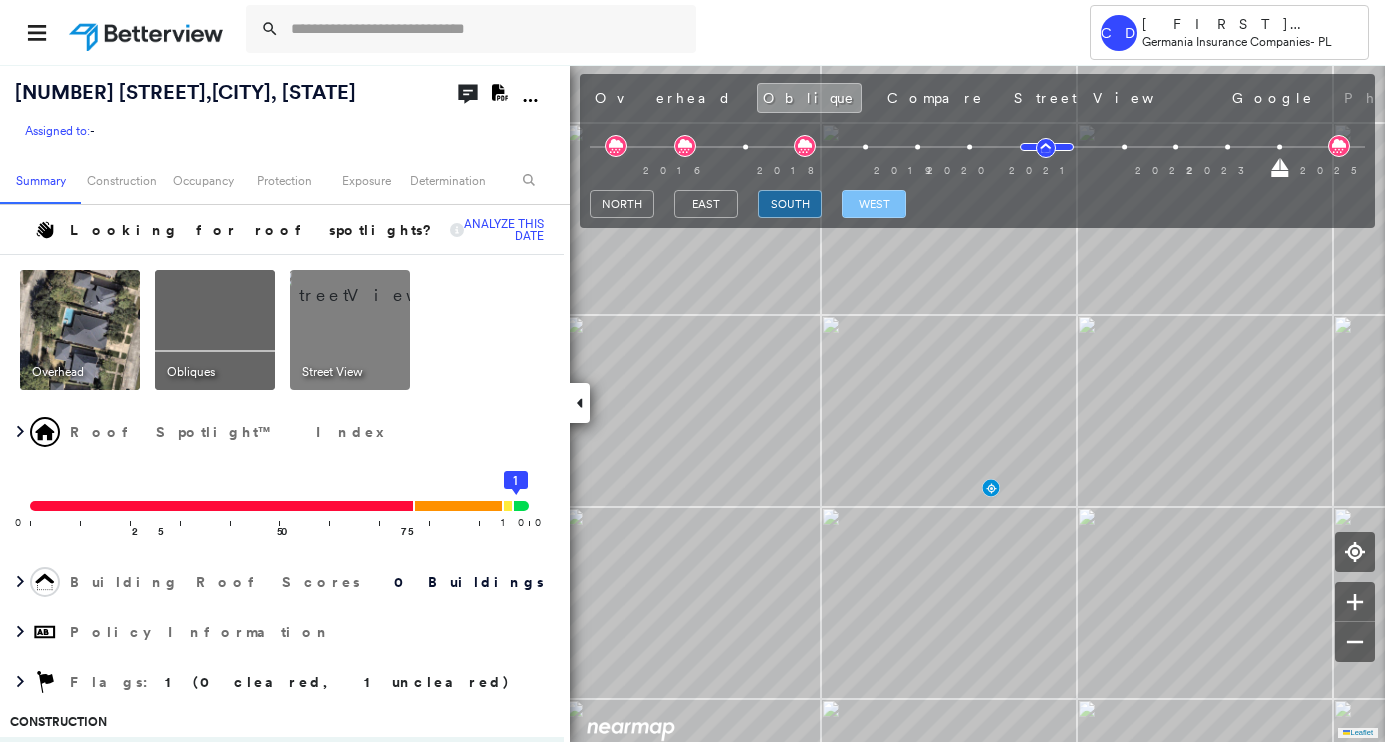 click on "west" at bounding box center [874, 204] 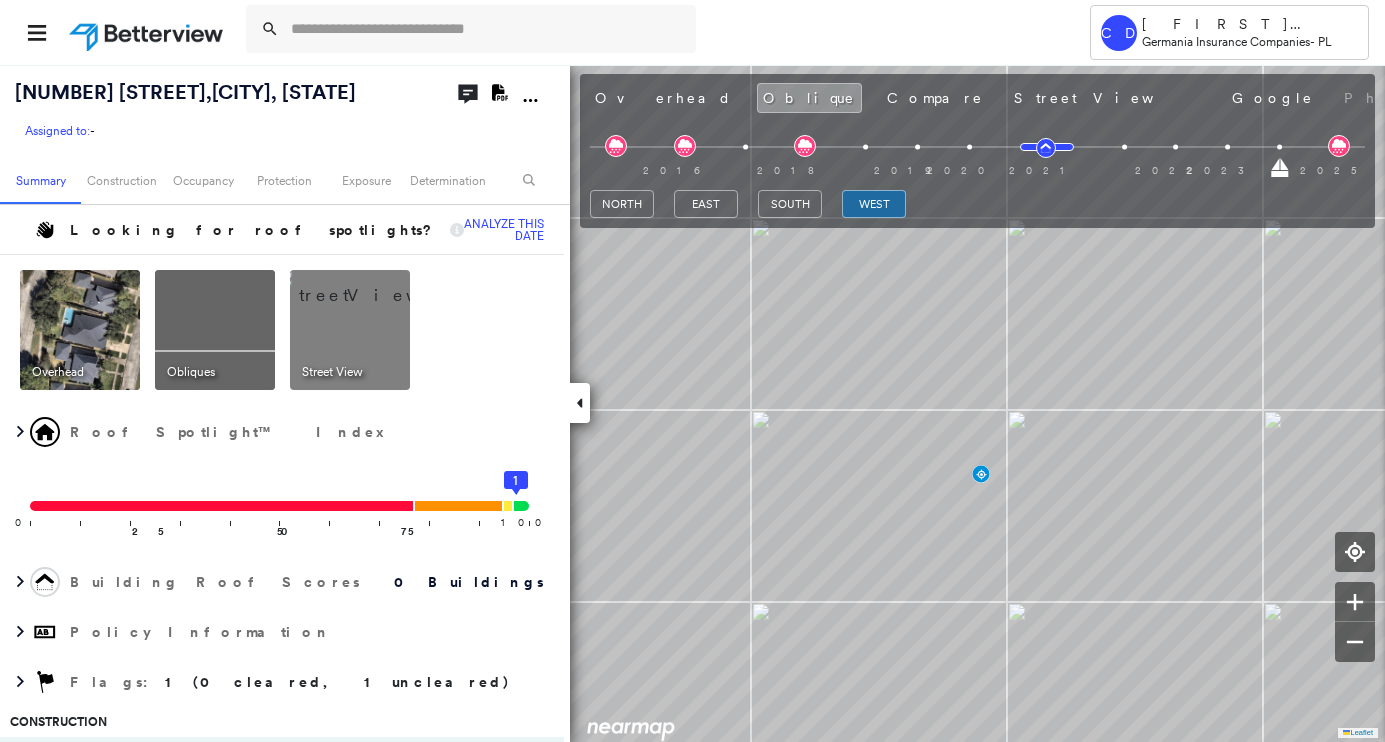 click at bounding box center [374, 285] 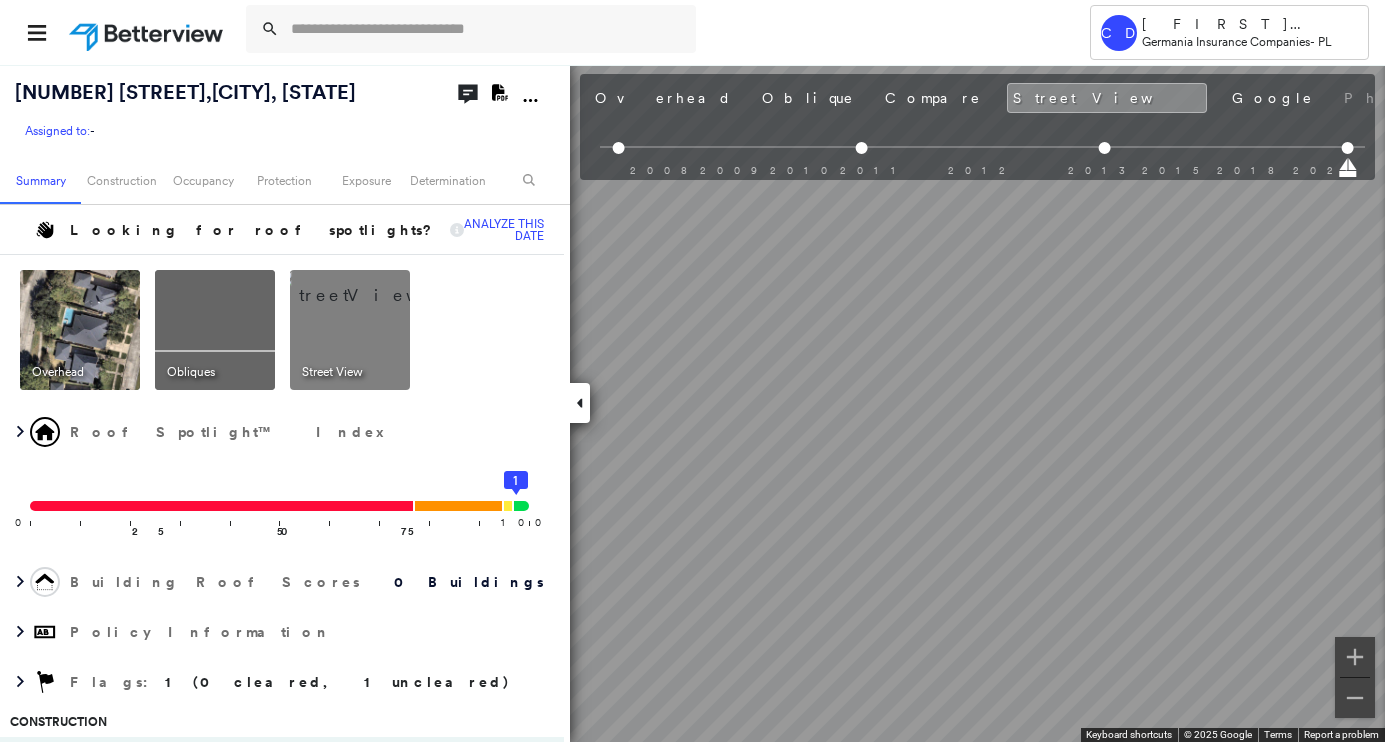 click at bounding box center (80, 330) 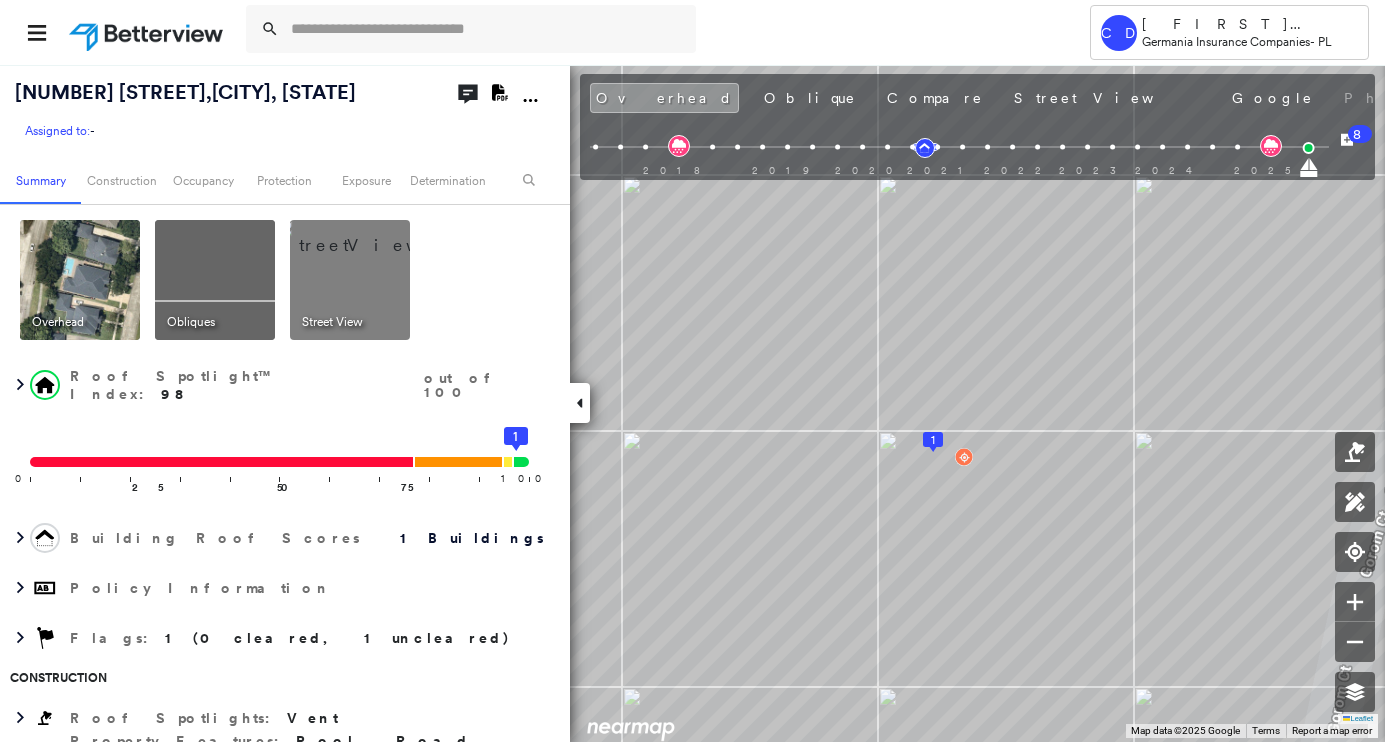 click 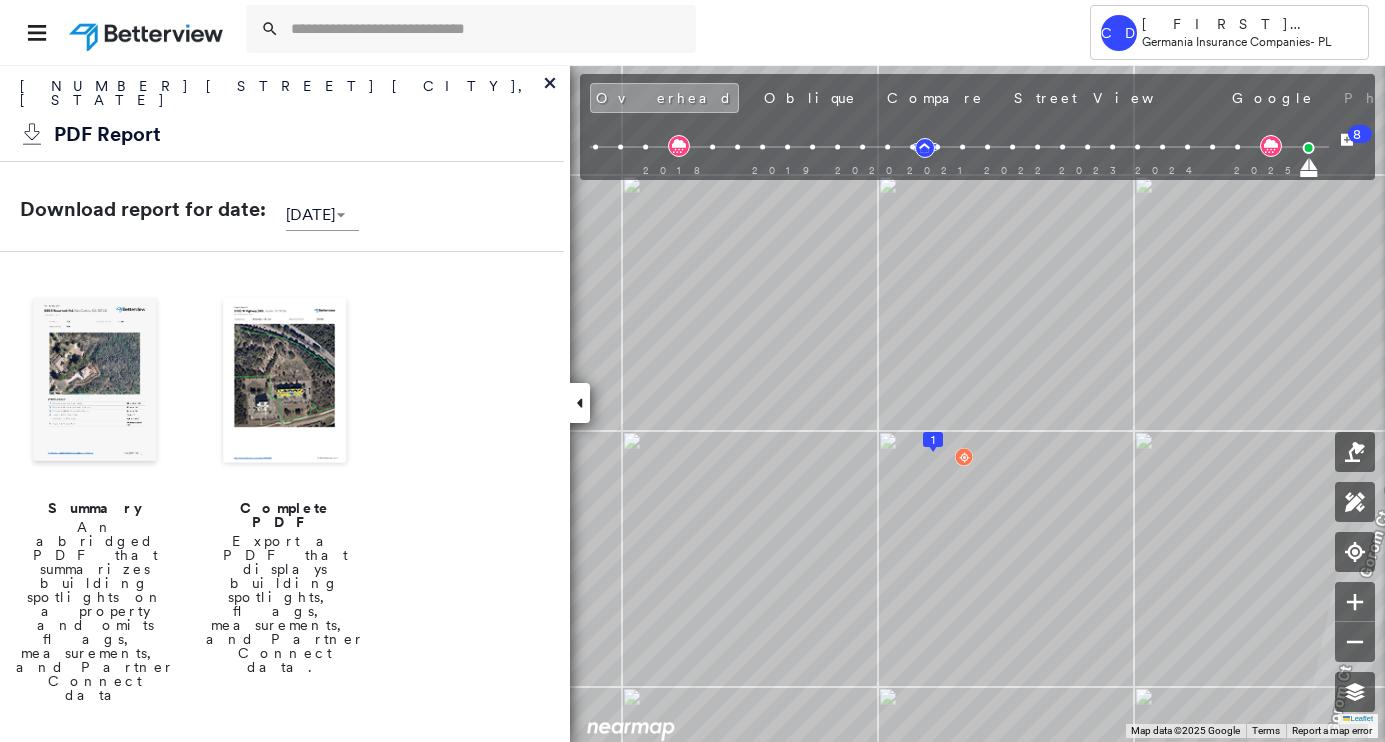 click at bounding box center [95, 382] 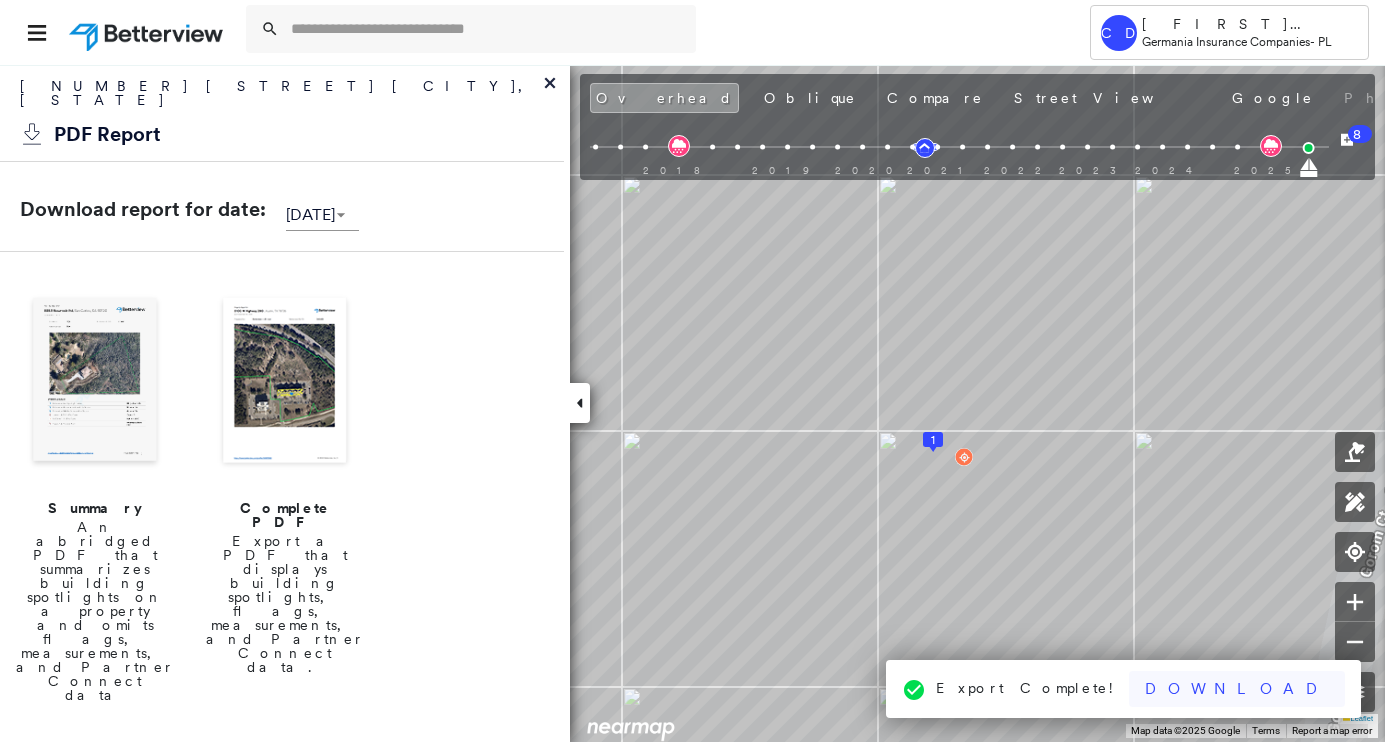 click on "Download" at bounding box center [1237, 689] 